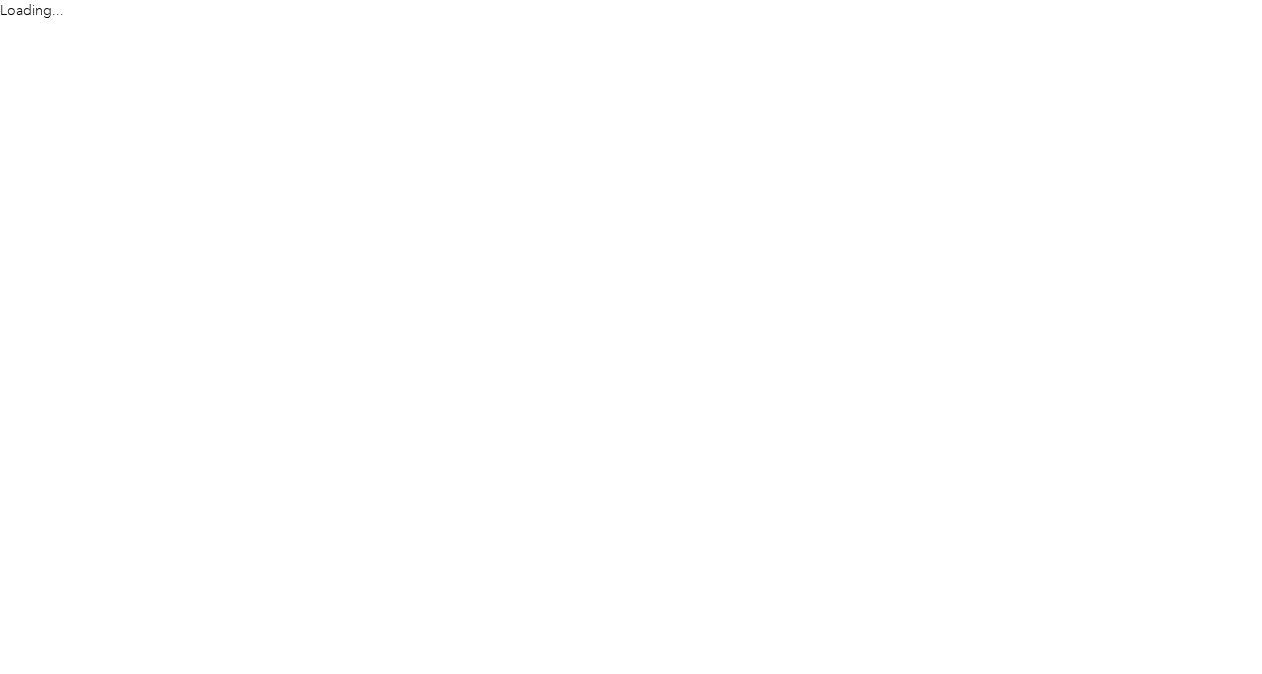 scroll, scrollTop: 0, scrollLeft: 0, axis: both 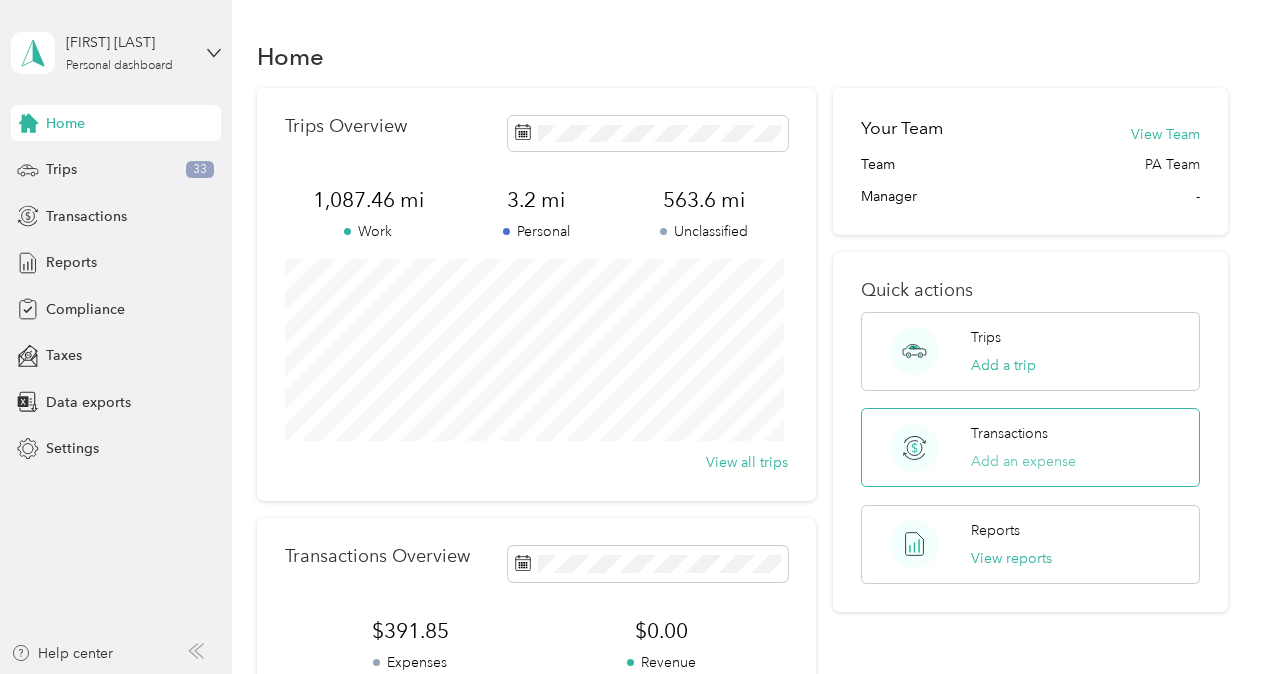 click on "Add an expense" at bounding box center [1023, 461] 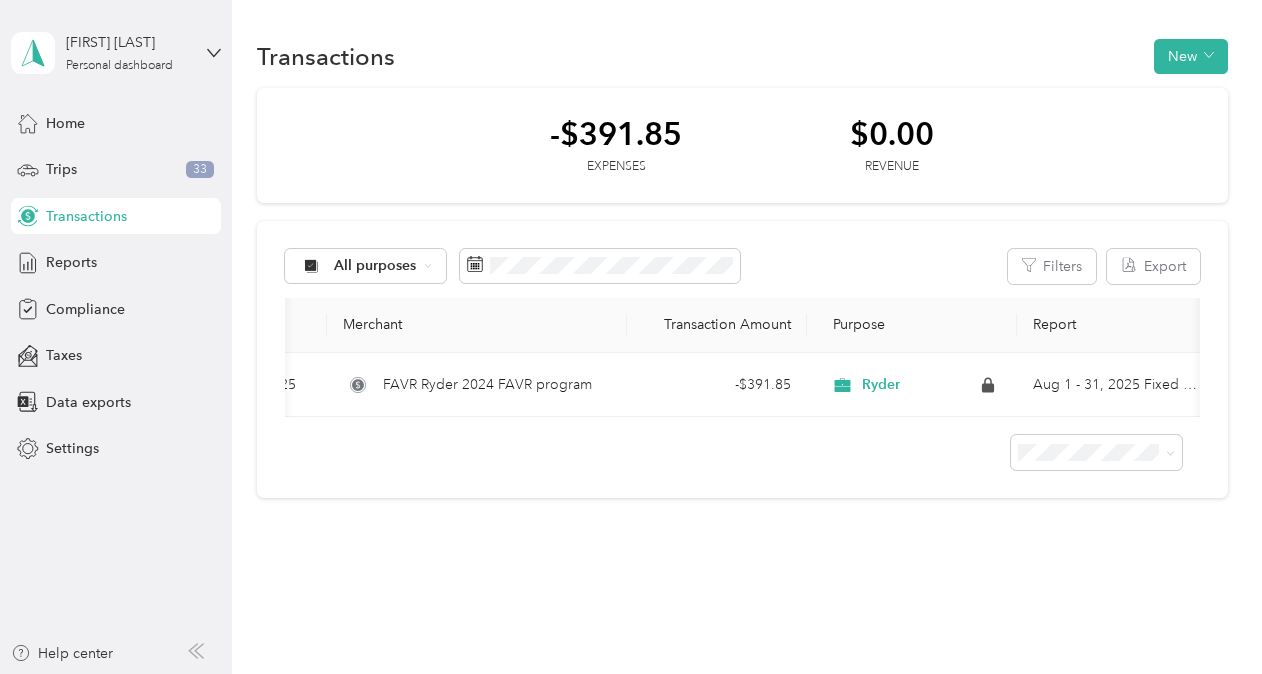 scroll, scrollTop: 0, scrollLeft: 138, axis: horizontal 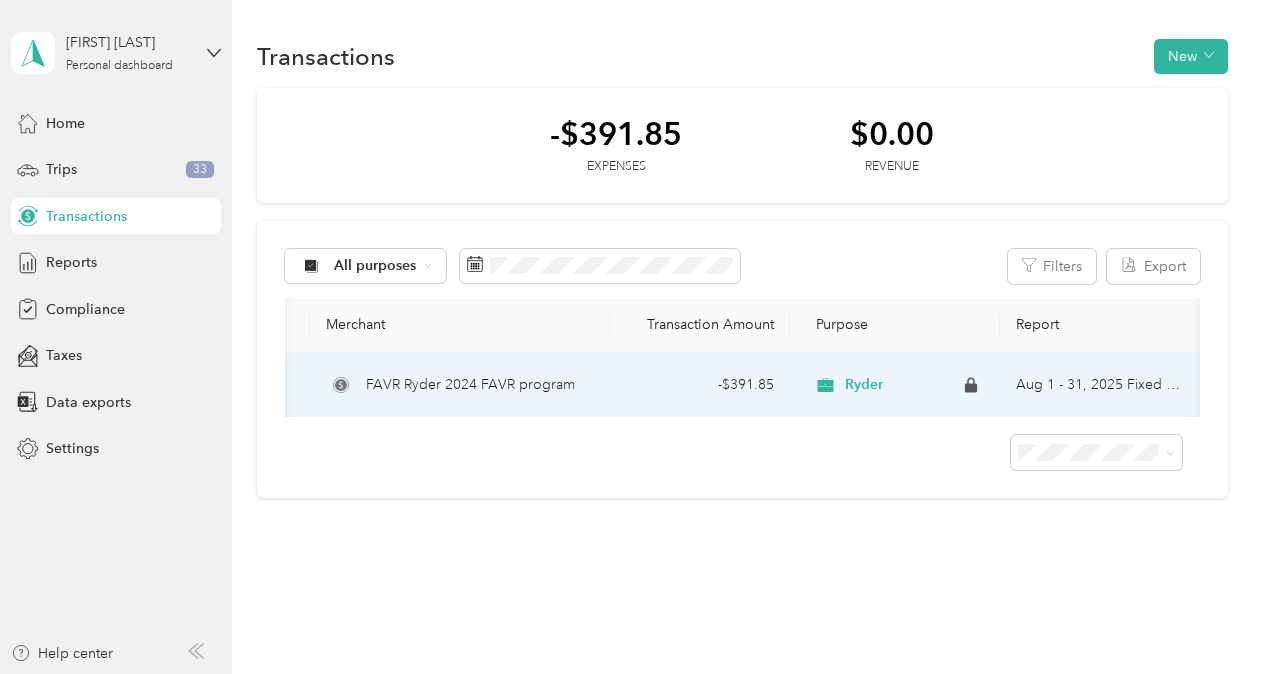 click on "Ryder" at bounding box center [864, 385] 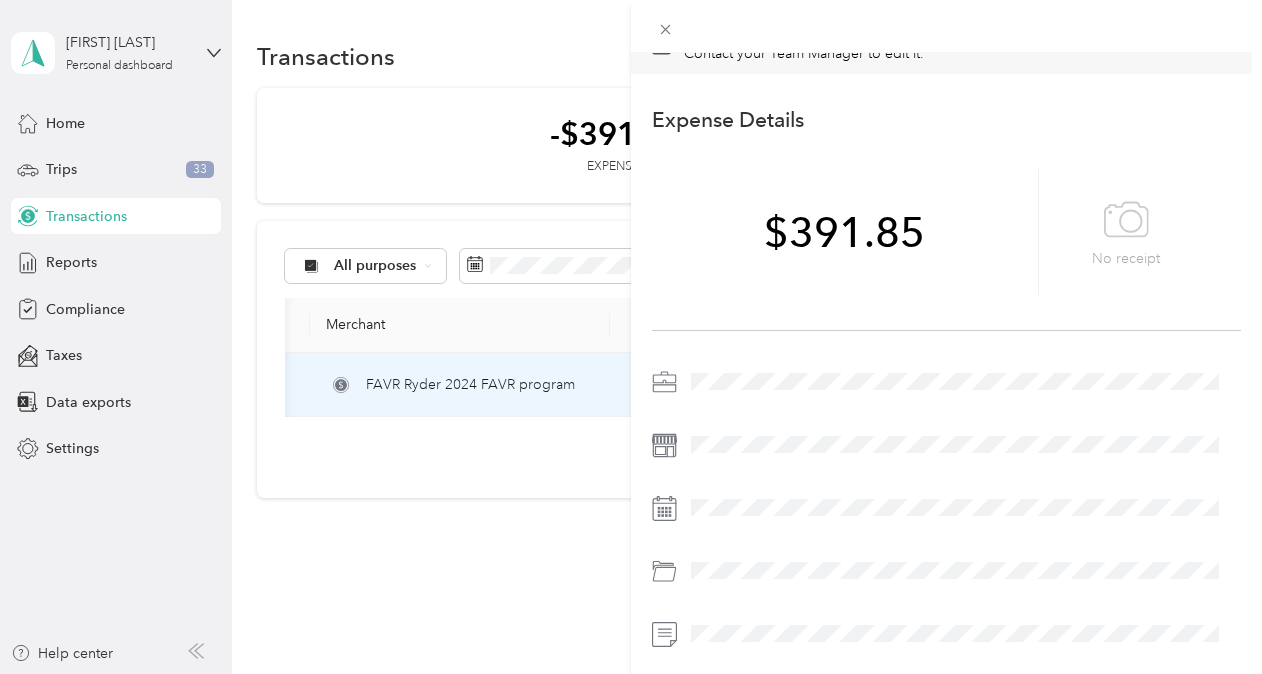 scroll, scrollTop: 0, scrollLeft: 0, axis: both 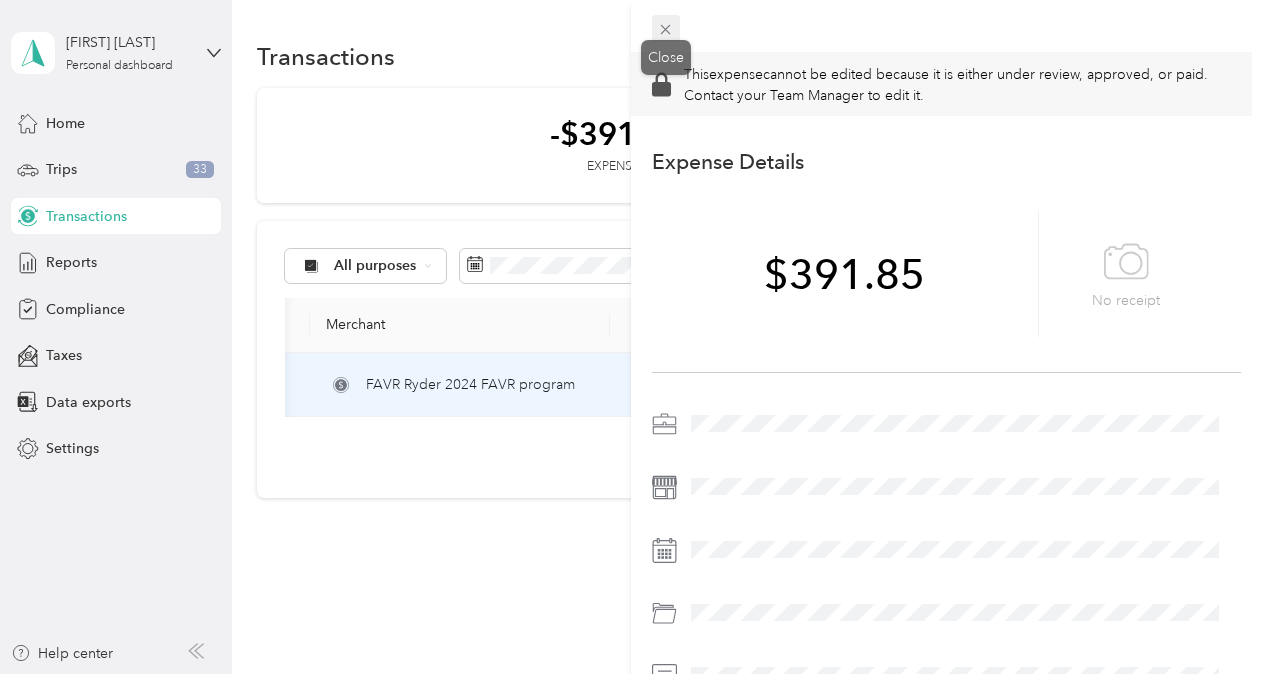 click 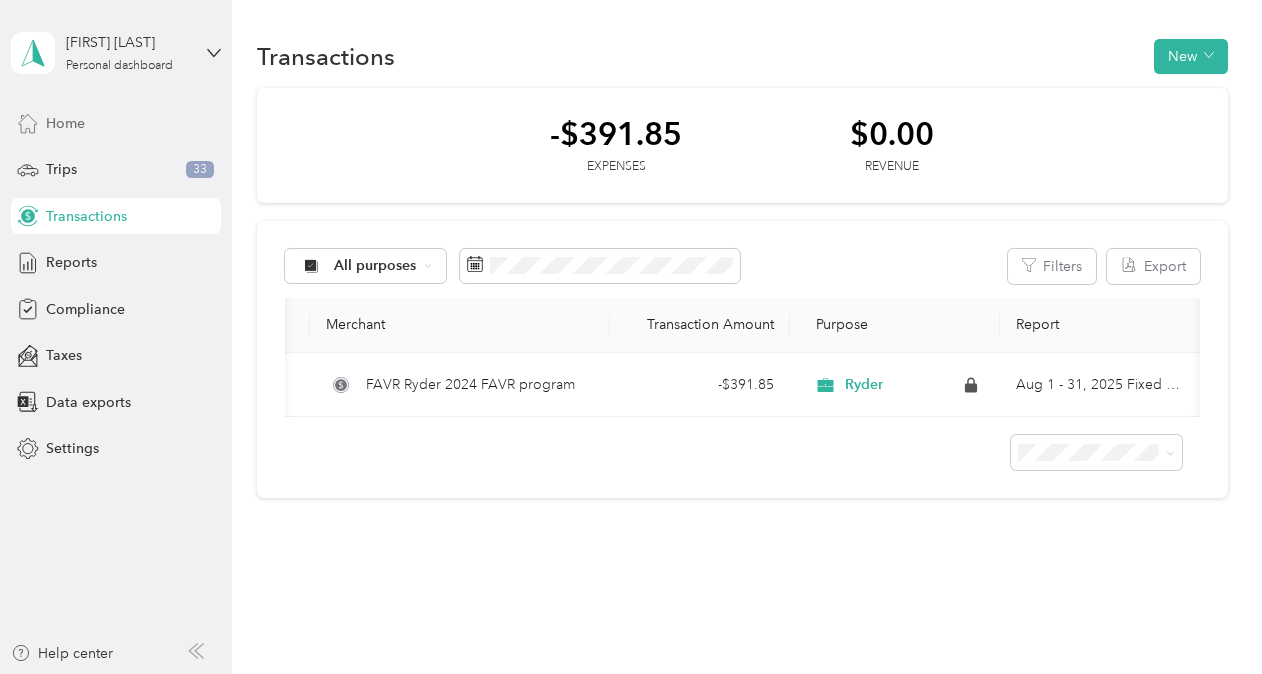 click on "Home" at bounding box center [65, 123] 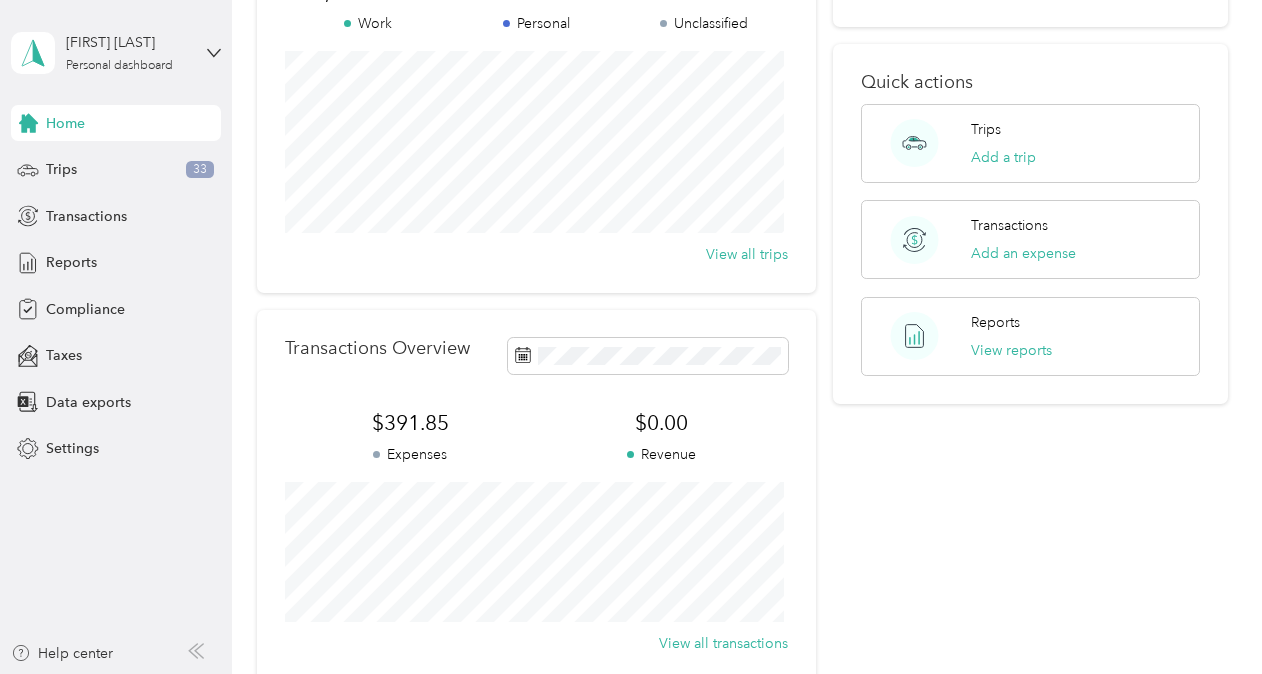 scroll, scrollTop: 323, scrollLeft: 0, axis: vertical 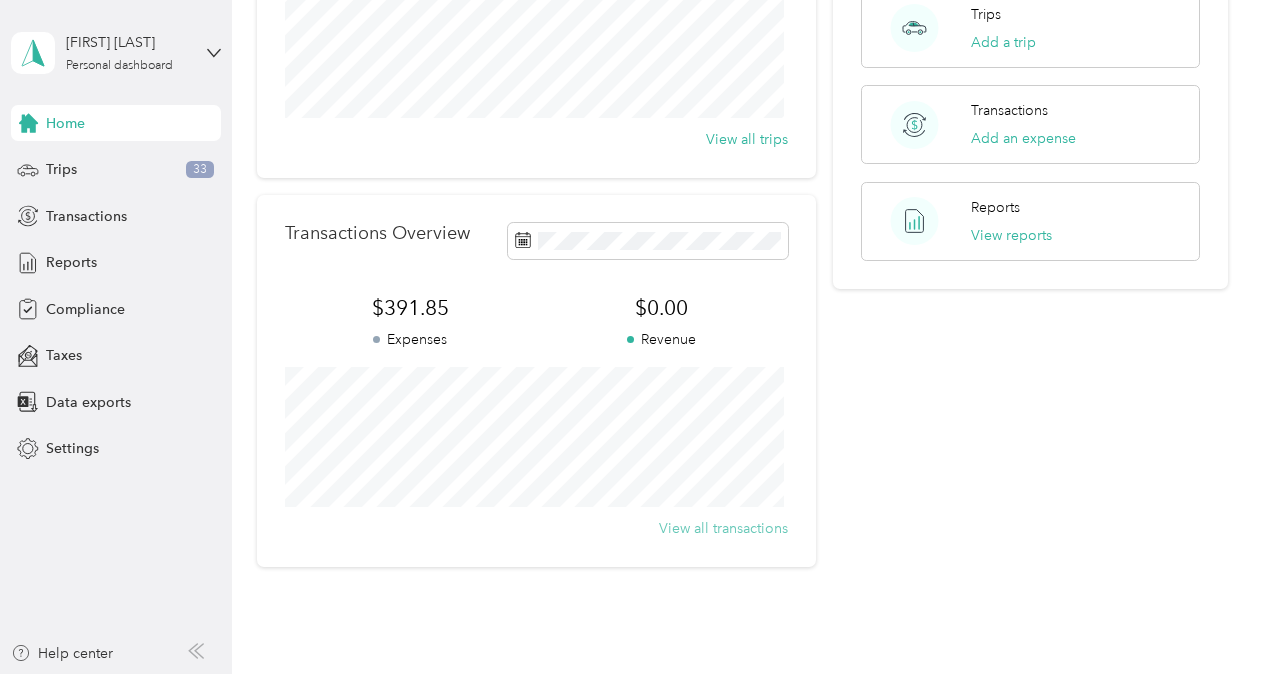 click on "View all transactions" at bounding box center [723, 528] 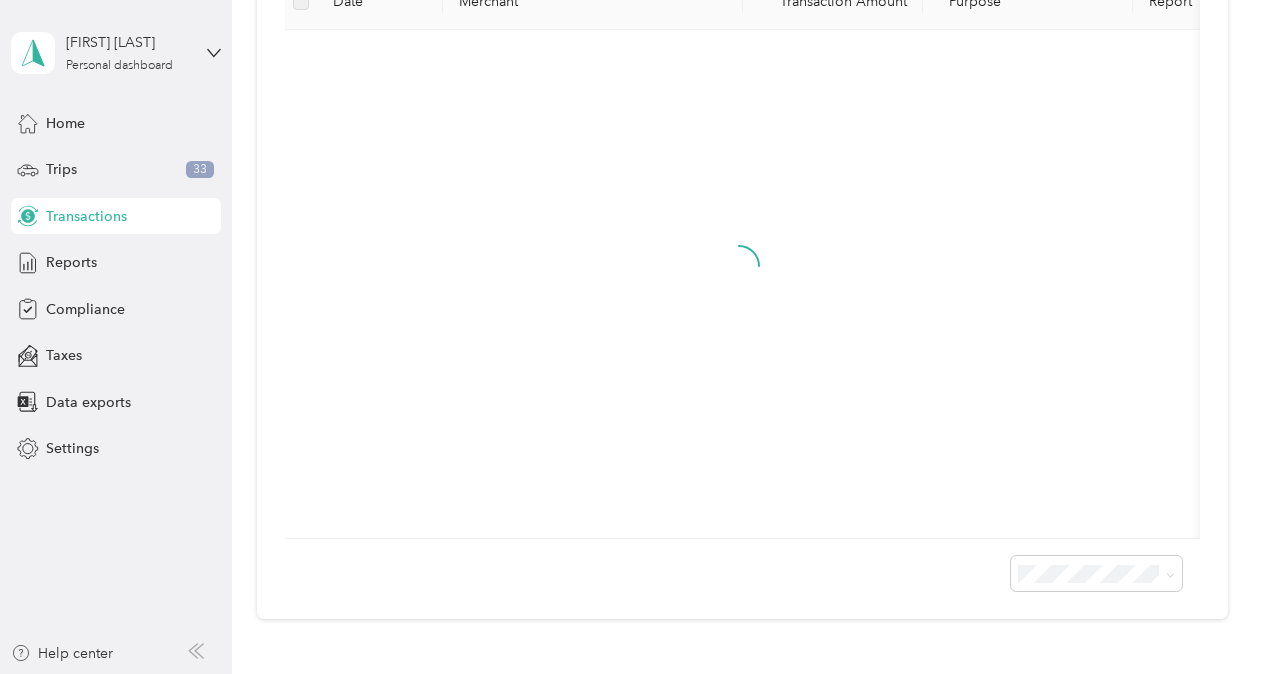 scroll, scrollTop: 45, scrollLeft: 0, axis: vertical 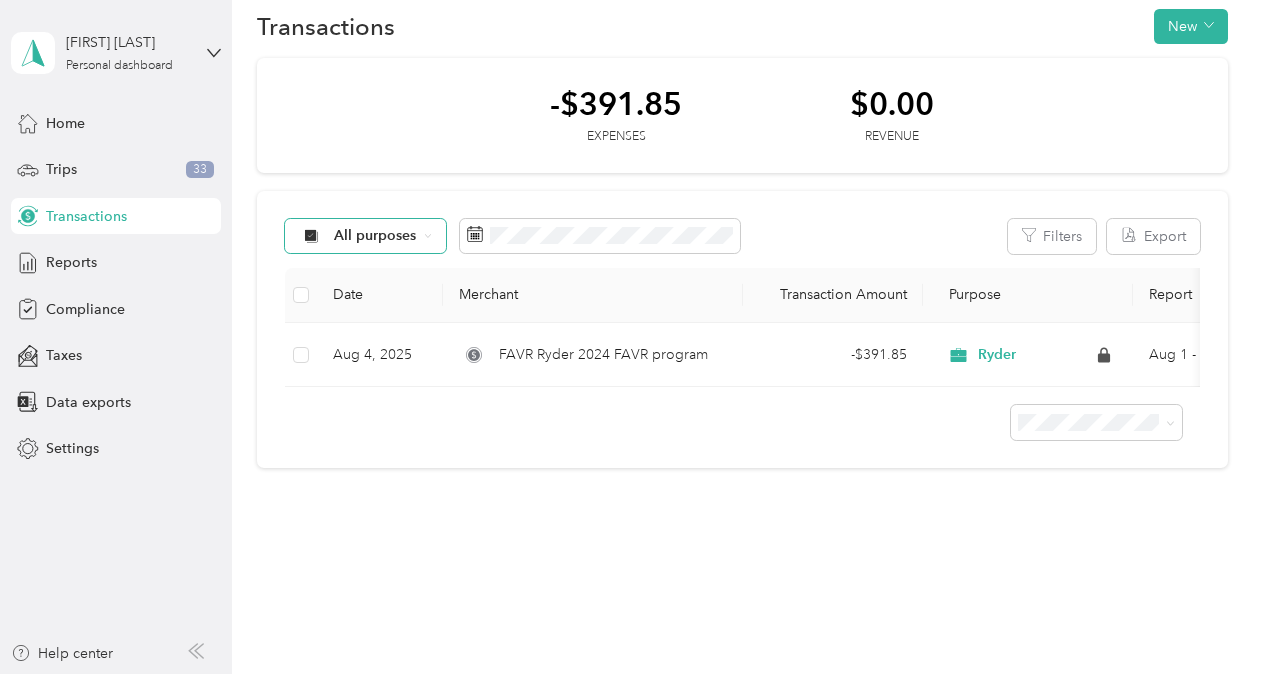 click on "All purposes" at bounding box center [366, 236] 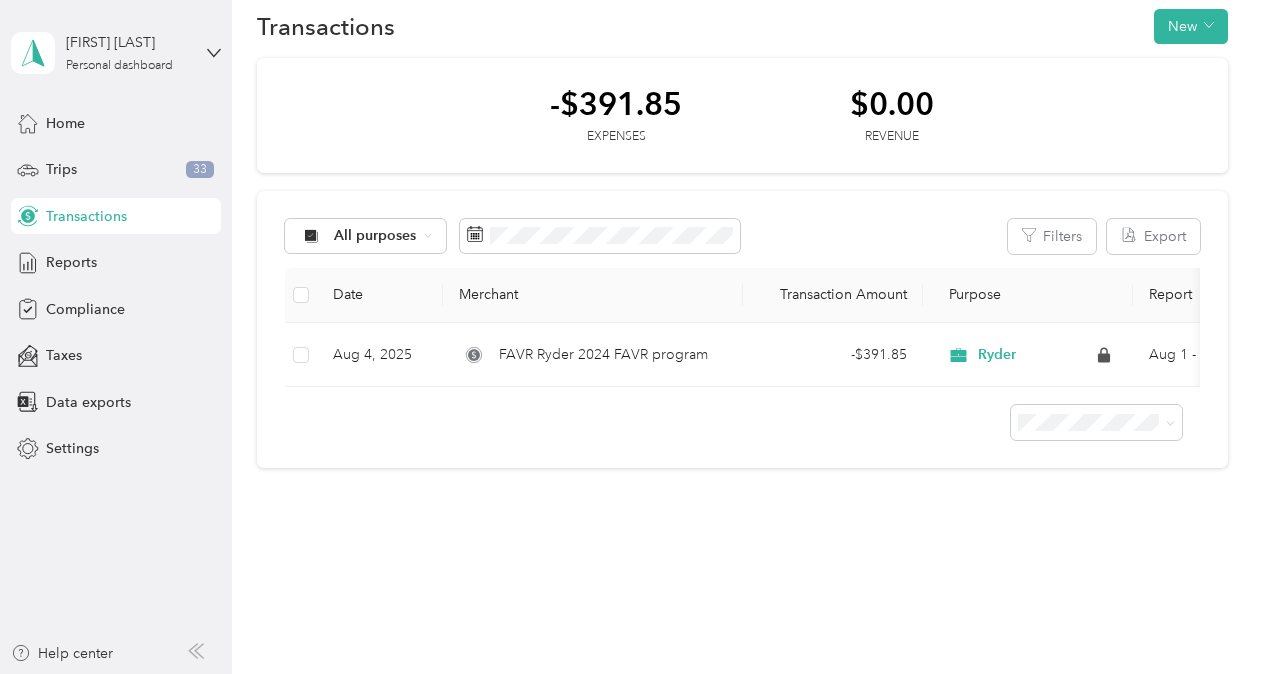 click on "All purposes" at bounding box center [382, 257] 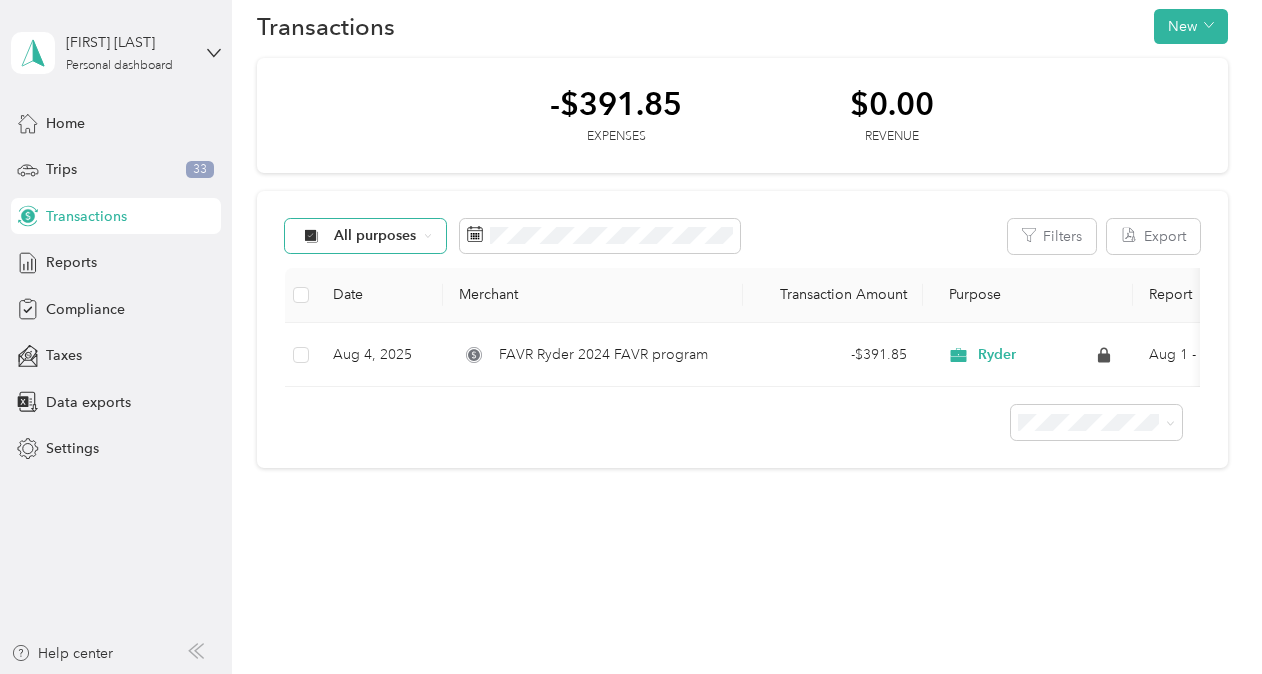 click on "All purposes" at bounding box center [366, 236] 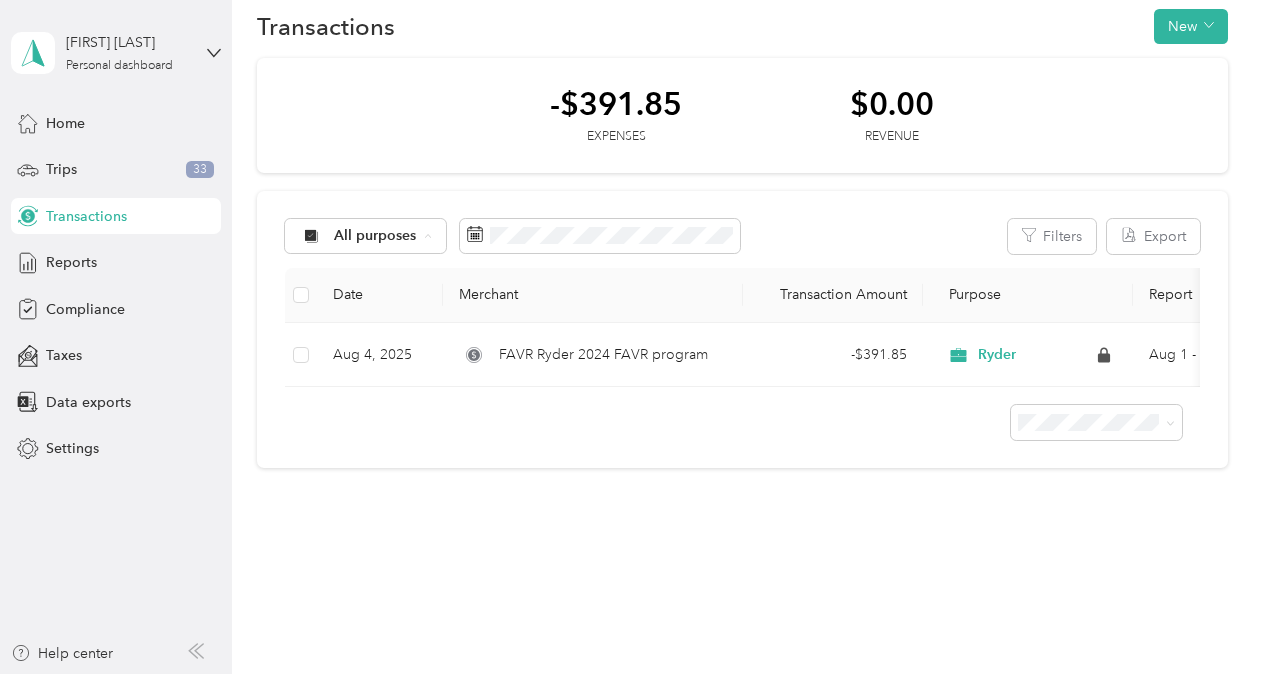 click on "Ryder" at bounding box center (382, 327) 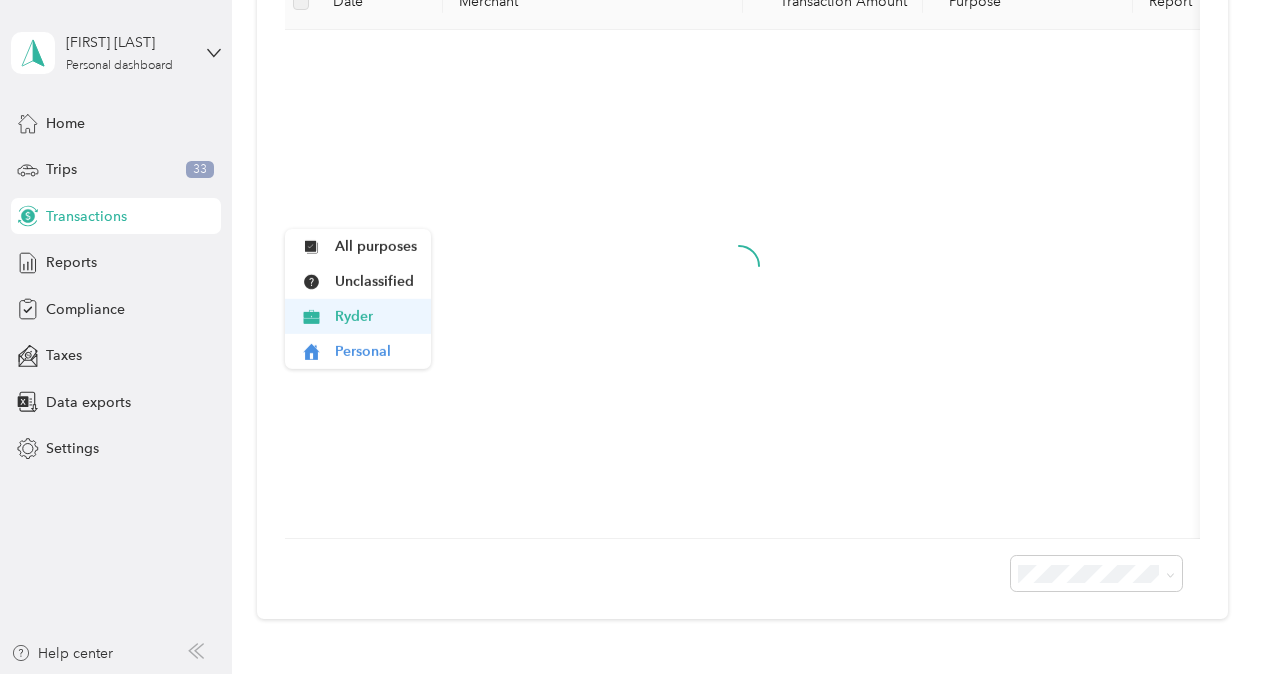 scroll, scrollTop: 45, scrollLeft: 0, axis: vertical 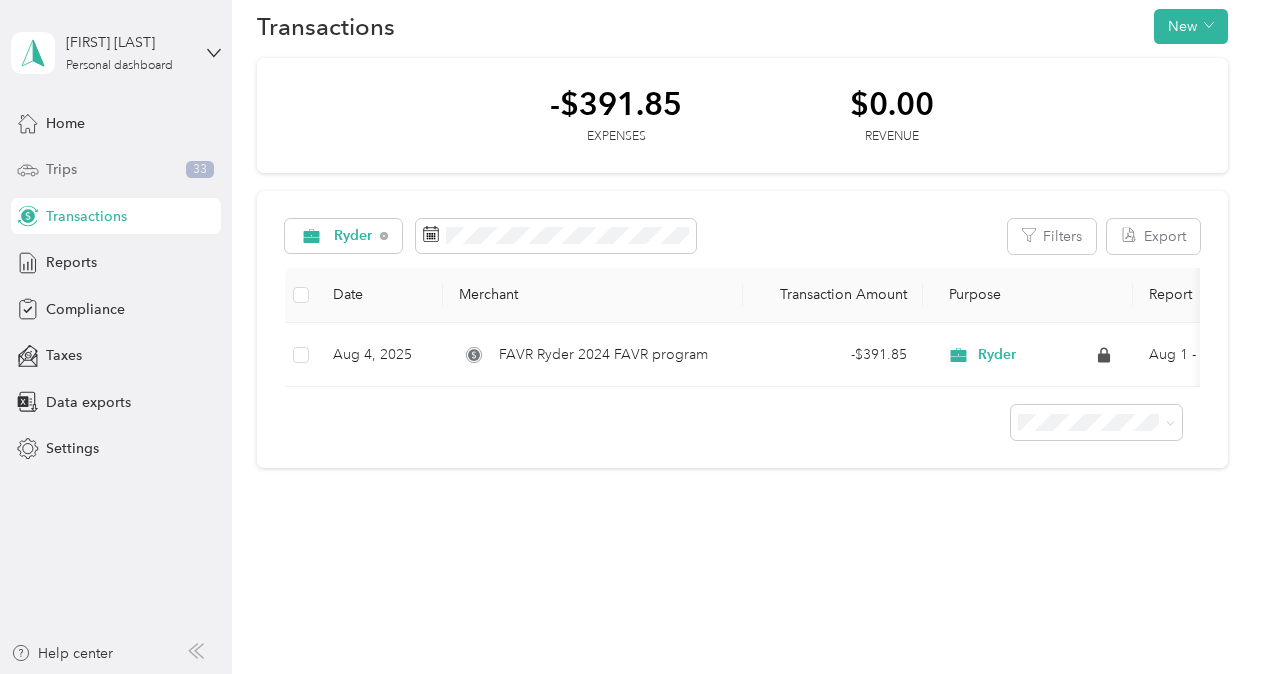 click on "Trips 33" at bounding box center [116, 170] 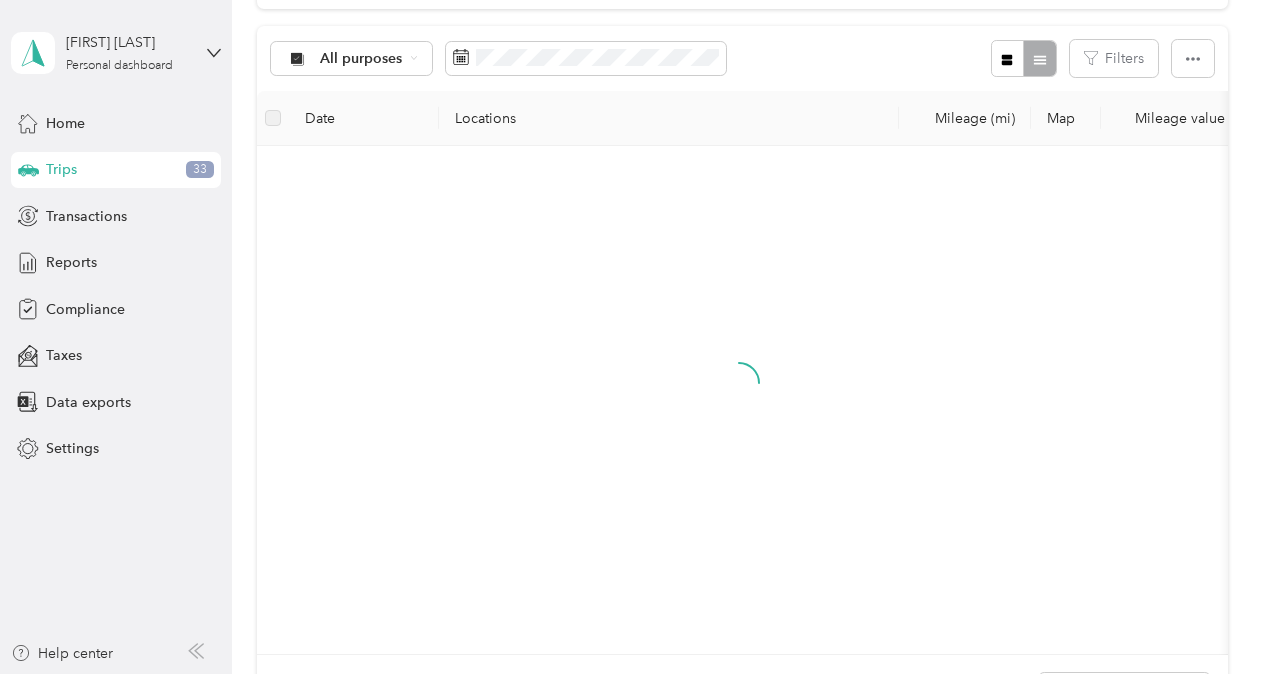 scroll, scrollTop: 323, scrollLeft: 0, axis: vertical 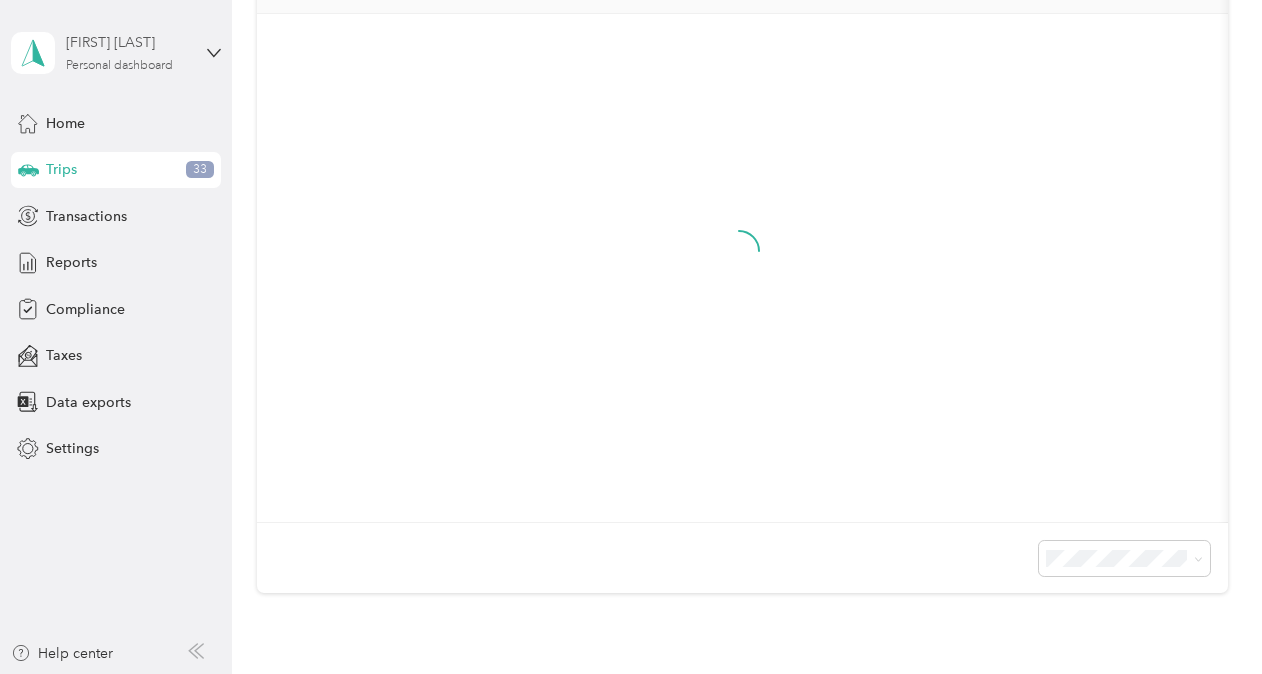 click on "Personal dashboard" at bounding box center [119, 66] 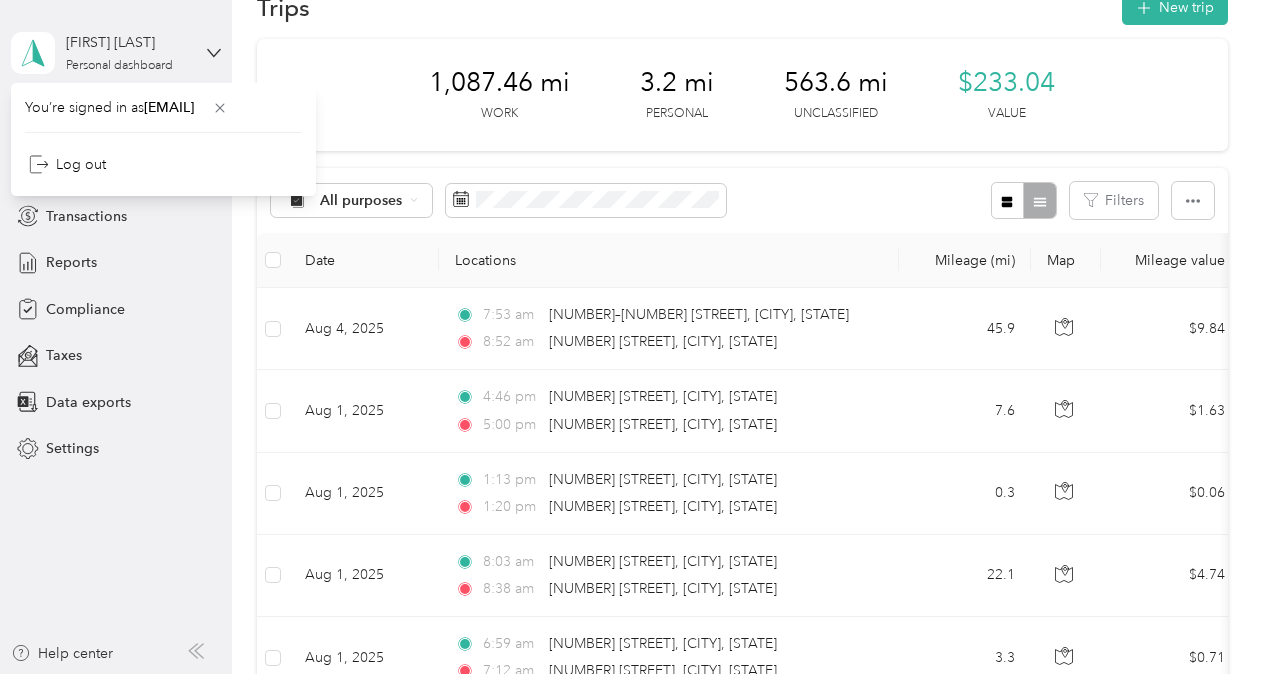 scroll, scrollTop: 0, scrollLeft: 0, axis: both 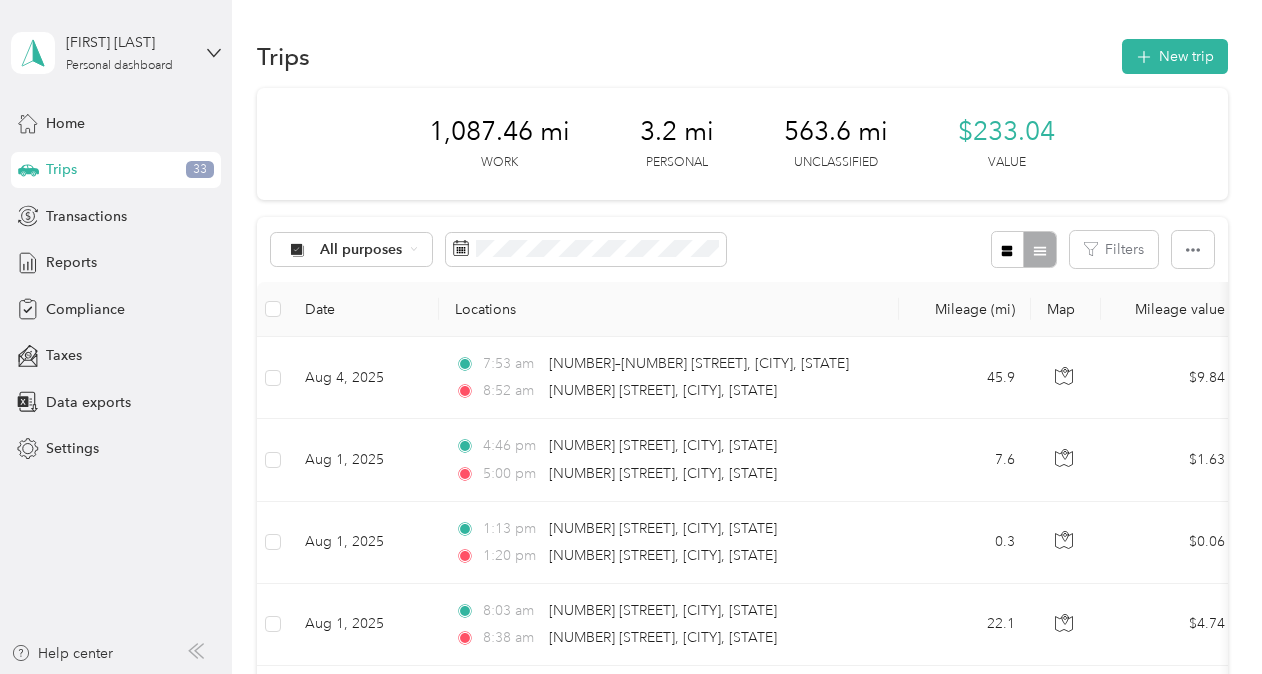 click on "Trips New trip 1,087.46   mi Work 3.2   mi Personal 563.6   mi Unclassified $[PRICE] Value All purposes Filters Date Locations Mileage (mi) Map Mileage value Purpose Track Method Report                     Aug 4, 2025 7:53 am [NUMBER]–[NUMBER] [STREET], [CITY], [STATE] 8:52 am [NUMBER] [STREET], [CITY], [STATE] 45.9 $[PRICE] [COMPANY] GPS Aug 1 - 31, 2025 Aug 1, 2025 4:46 pm [NUMBER] [STREET], [CITY], [STATE] 5:00 pm [NUMBER] [STREET], [CITY], [STATE] 7.6 $[PRICE] [COMPANY] GPS Aug 1 - 31, 2025 Aug 1, 2025 1:13 pm [NUMBER] [STREET], [CITY], [STATE] 1:20 pm [NUMBER] [STREET], [CITY], [STATE] 0.3 $[PRICE] [COMPANY] GPS Aug 1 - 31, 2025 Aug 1, 2025 8:03 am [NUMBER] [STREET], [CITY], [STATE] 8:38 am [NUMBER] [STREET], [CITY], [STATE] 22.1 $[PRICE] GPS -- Aug 1, 2025 6:59 am [NUMBER] [STREET], [CITY], [STATE] 7:12 am [NUMBER] [STREET], [CITY], [STATE] 3.3 $[PRICE] GPS -- Jul 31, 2025 2:48 pm [NUMBER] [STREET], [CITY], [STATE] 3:52 pm [NUMBER] [STREET], [CITY], [STATE] 44.6 $[PRICE] [COMPANY] GPS July Expense Report 2025" at bounding box center [742, 1321] 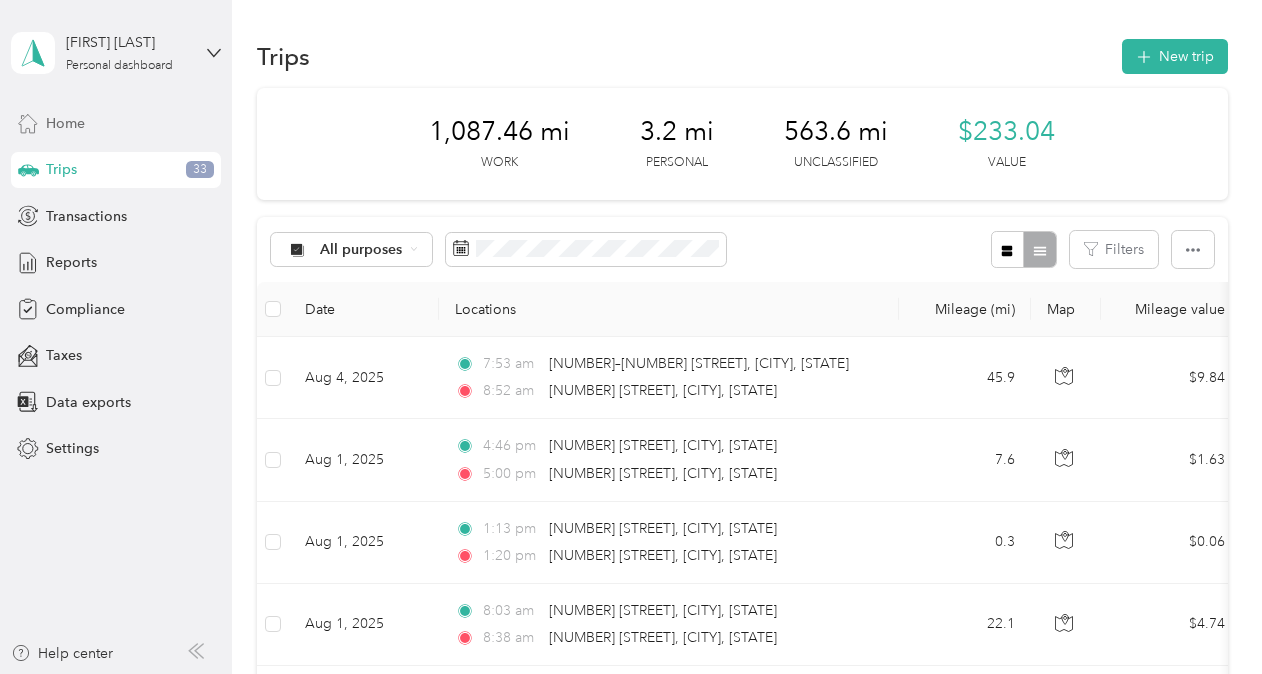 click on "Home" at bounding box center (116, 123) 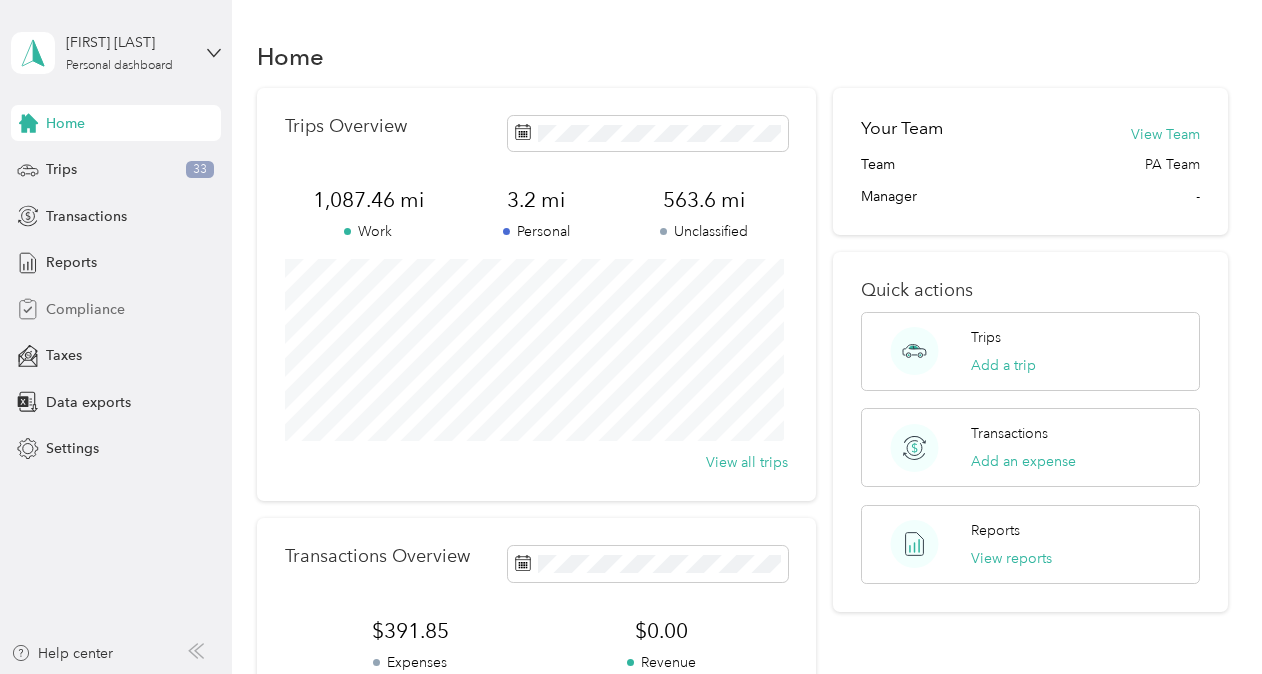 click on "Compliance" at bounding box center [85, 309] 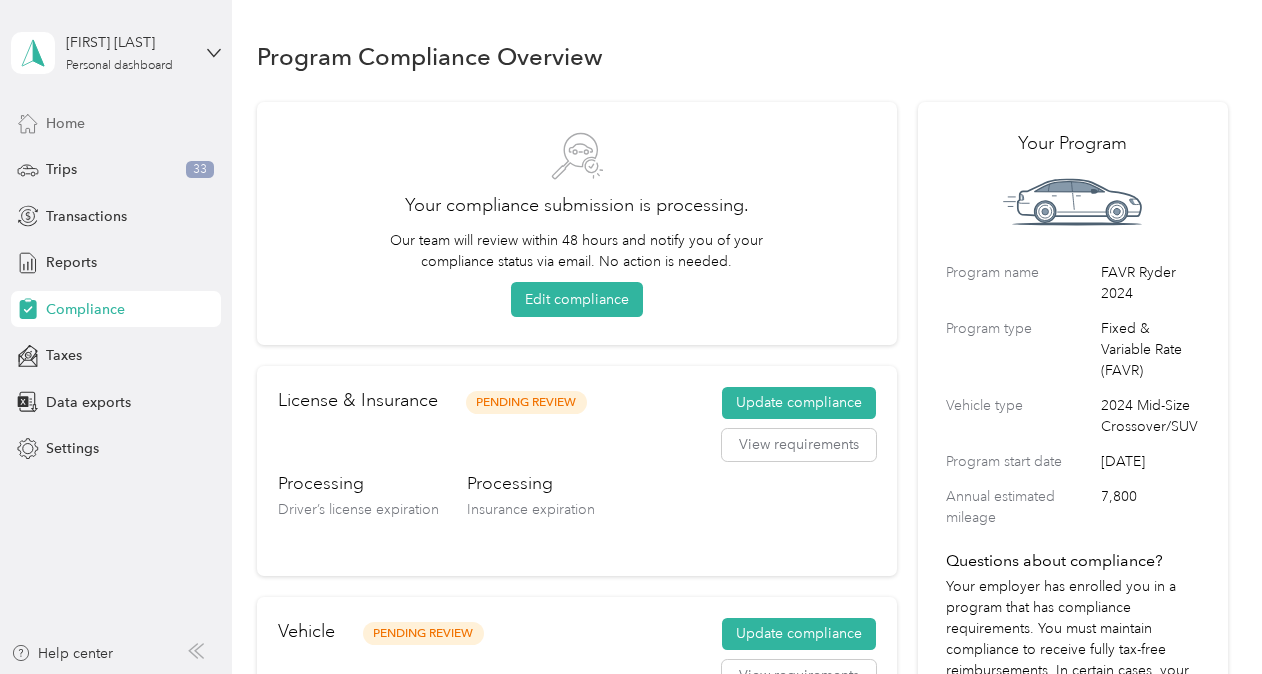 click on "Home" at bounding box center (65, 123) 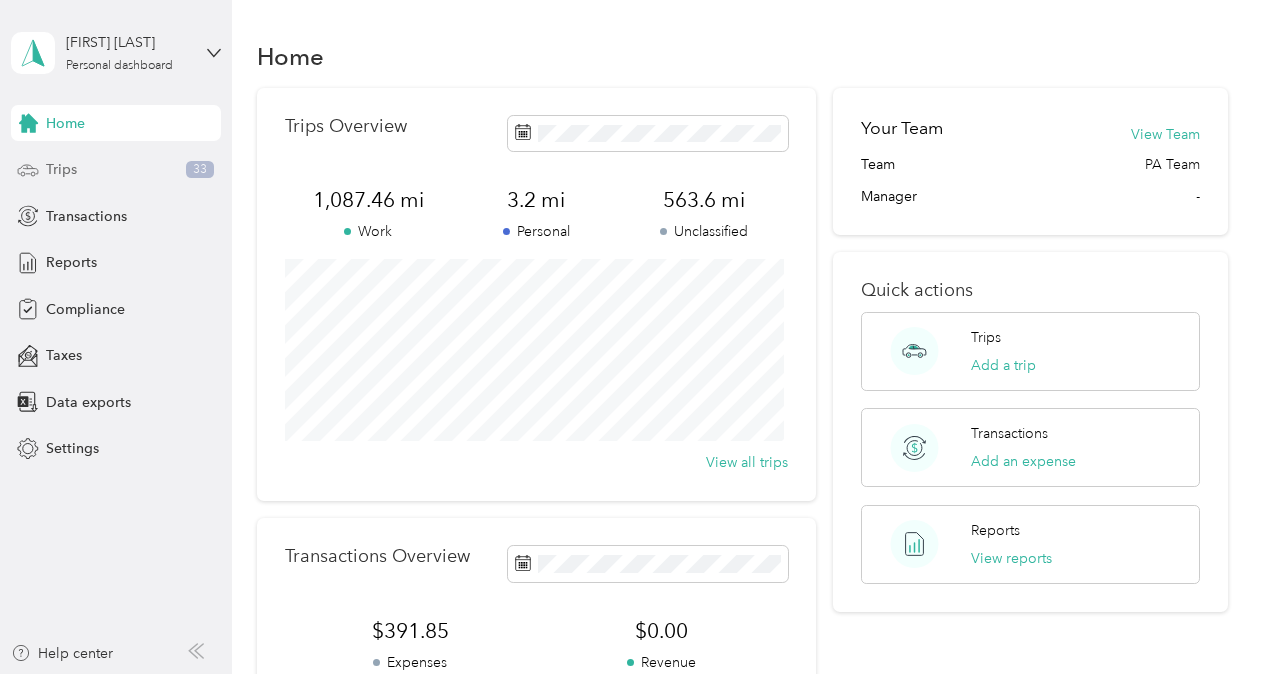 click on "Trips 33" at bounding box center [116, 170] 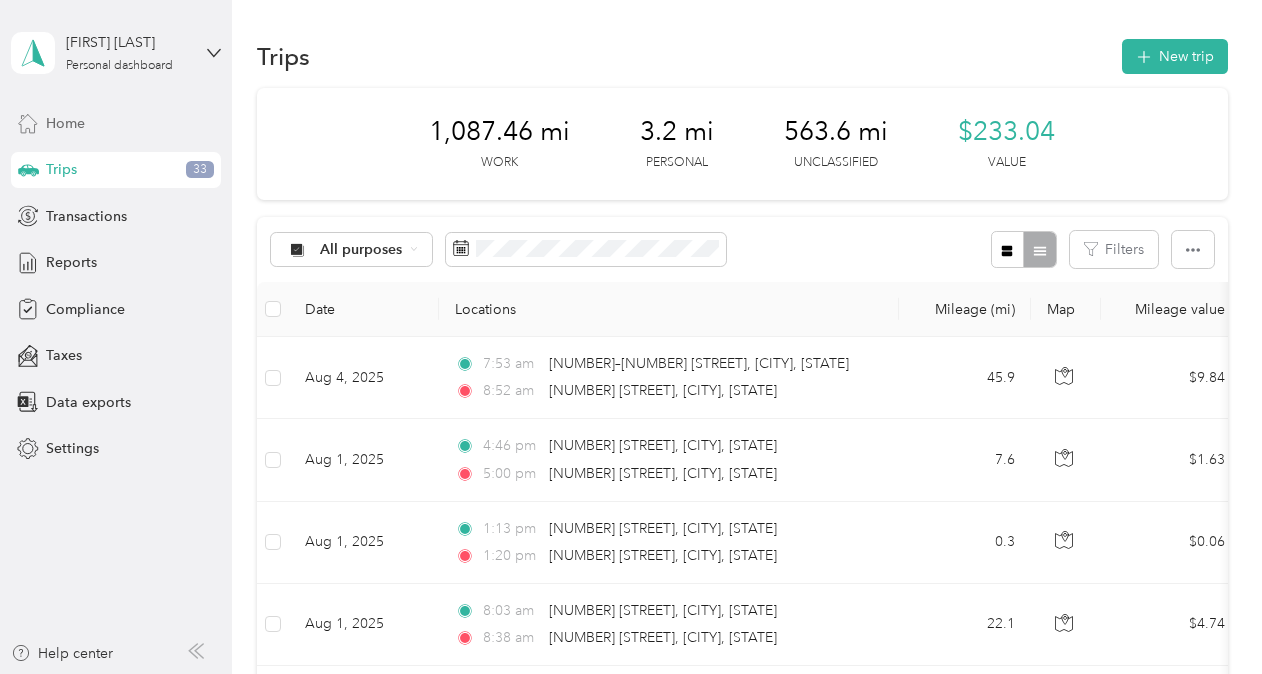 click on "Home" at bounding box center [65, 123] 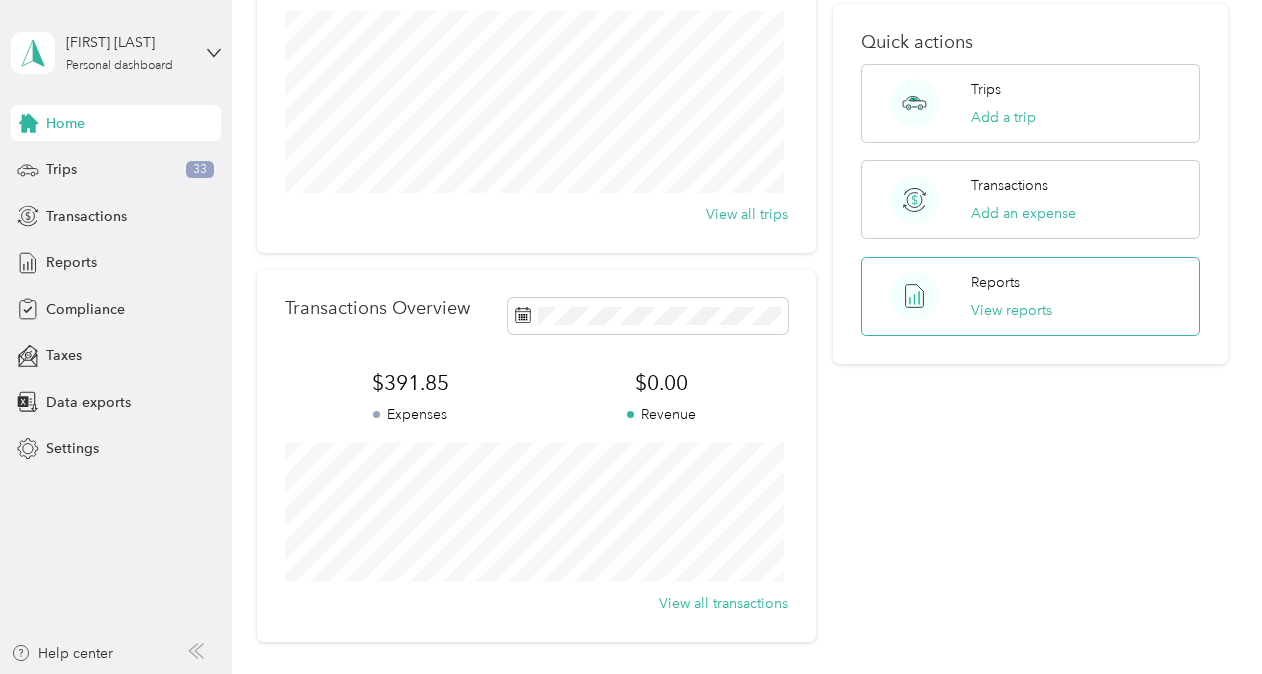 scroll, scrollTop: 223, scrollLeft: 0, axis: vertical 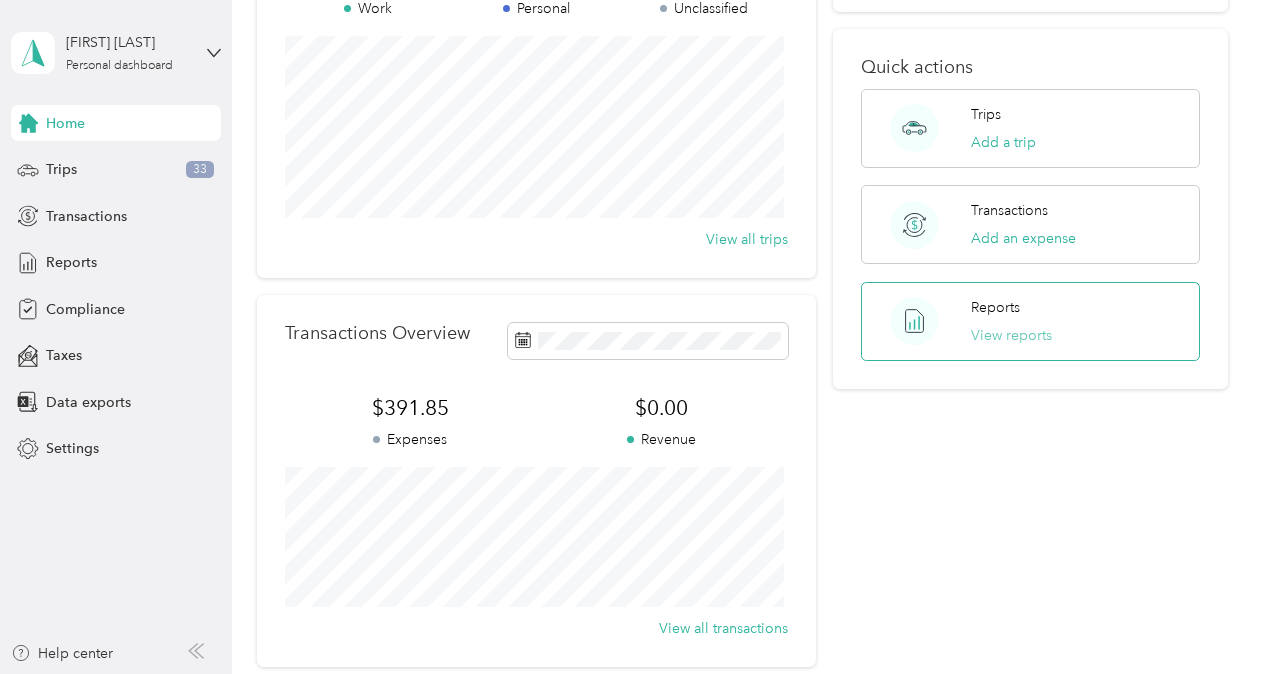 click on "View reports" at bounding box center (1011, 335) 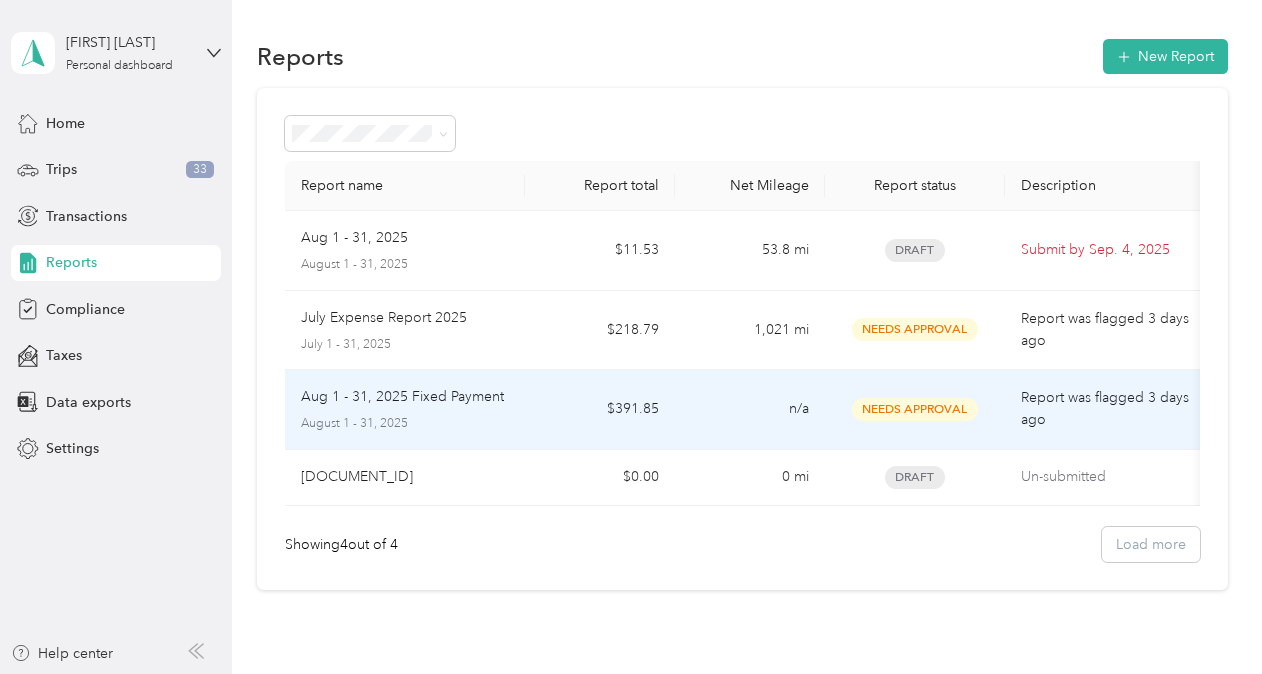 click on "Report was flagged 3 days ago" at bounding box center [1105, 410] 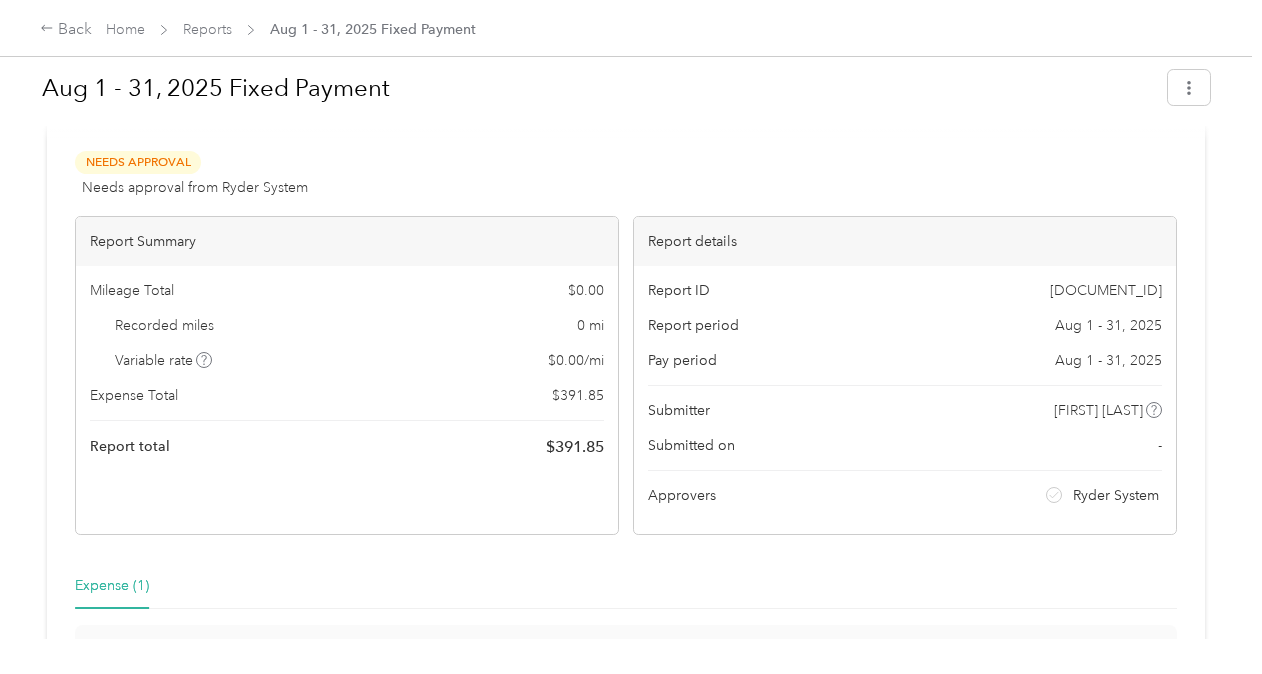 scroll, scrollTop: 0, scrollLeft: 0, axis: both 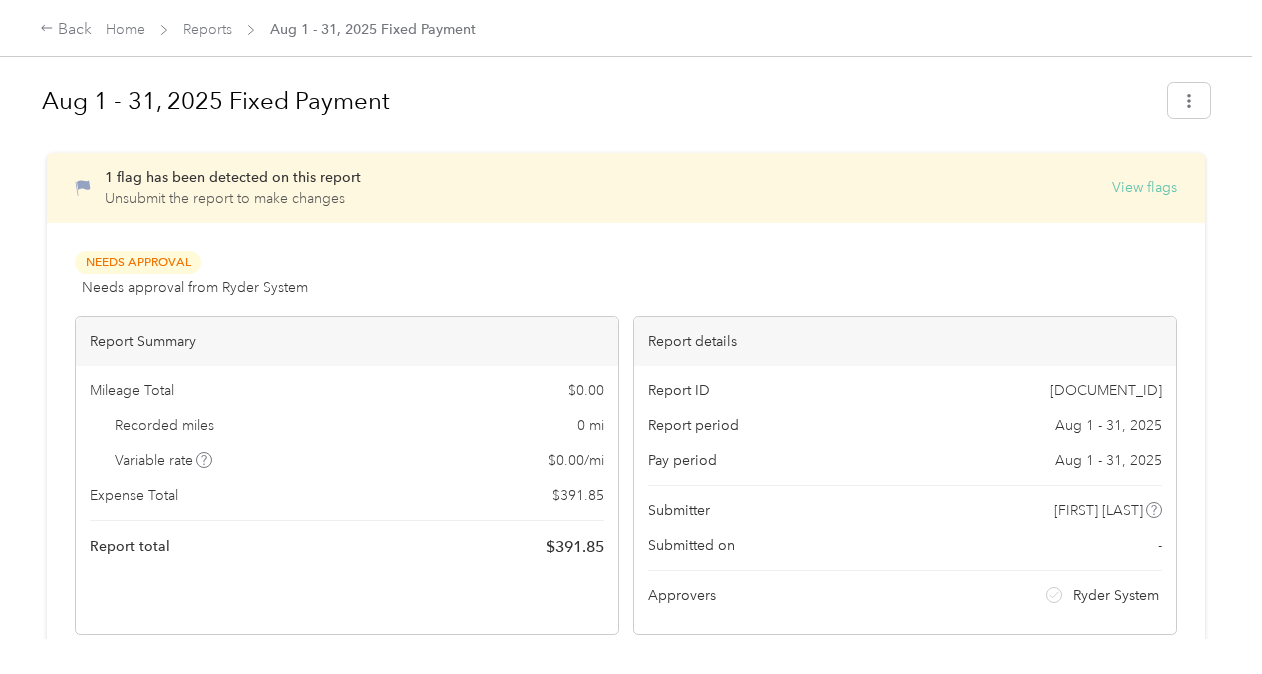 click on "View flags" at bounding box center [1144, 187] 